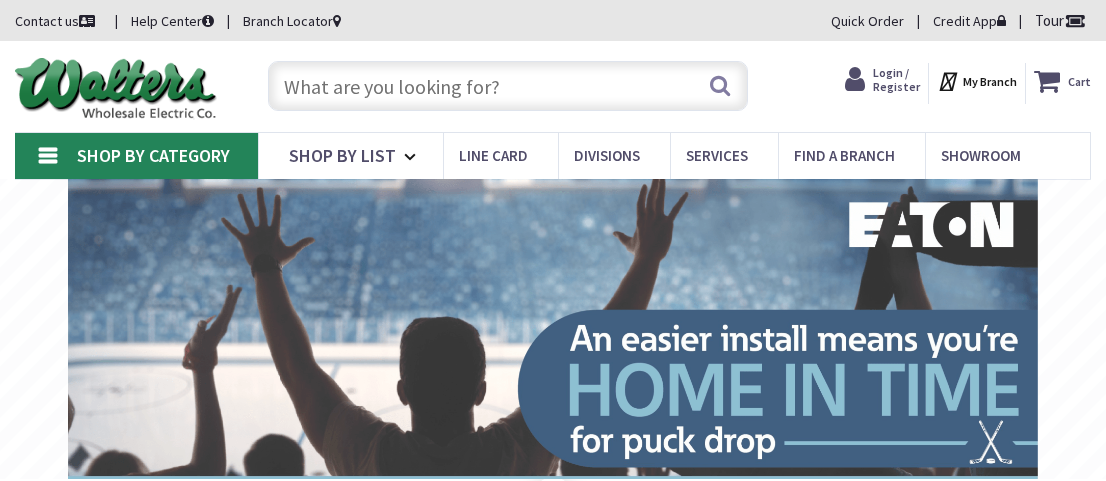 drag, startPoint x: 0, startPoint y: 0, endPoint x: 312, endPoint y: 89, distance: 324.44568 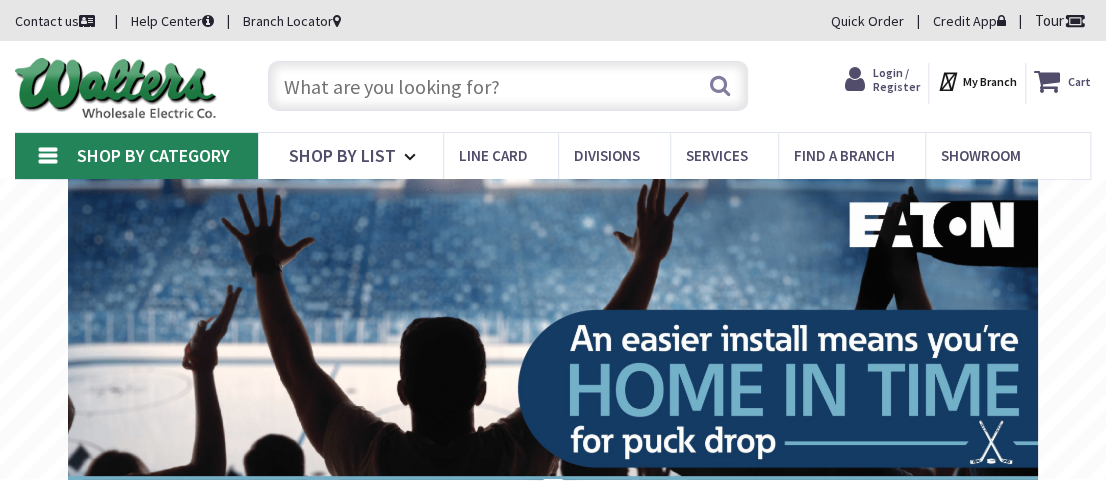 scroll, scrollTop: 0, scrollLeft: 0, axis: both 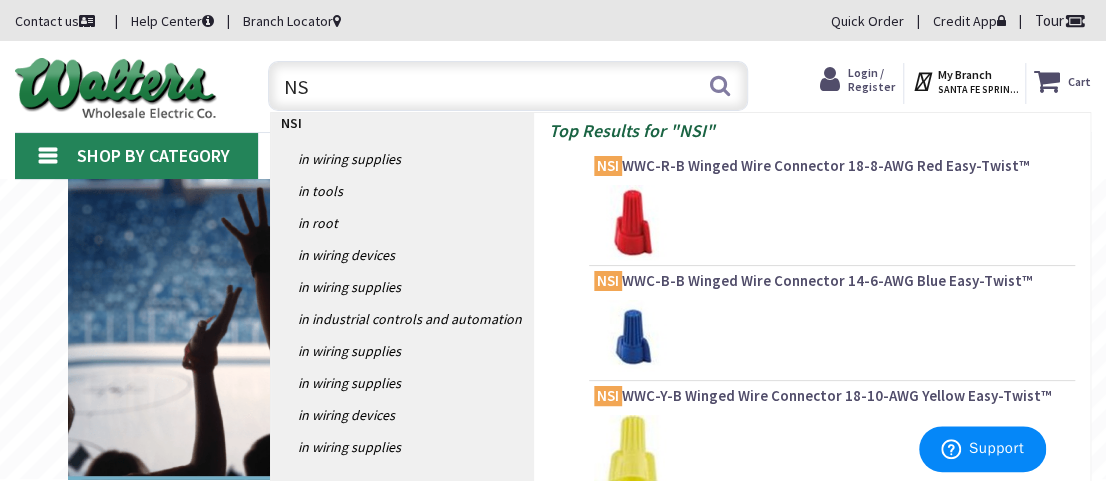 type on "N" 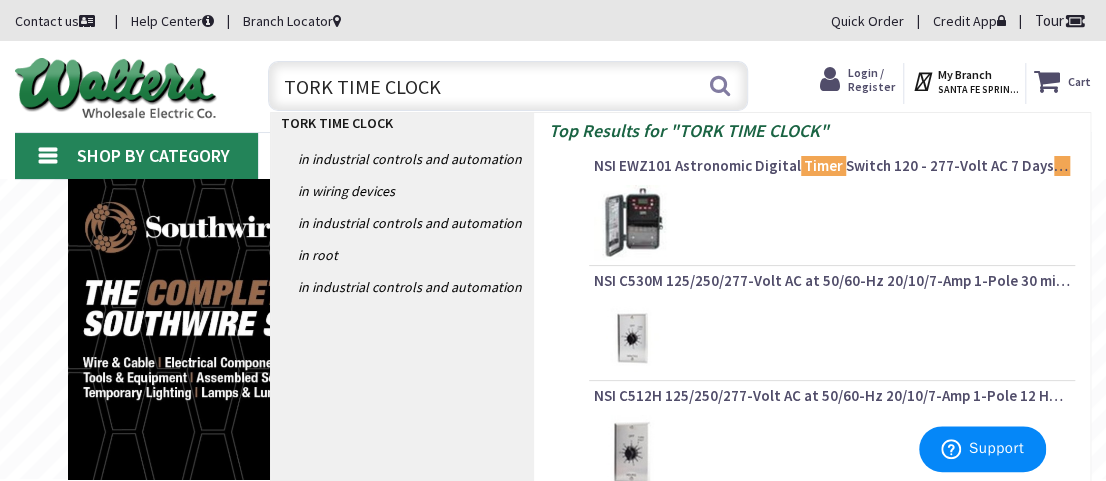 type on "TORK TIME CLOCKS" 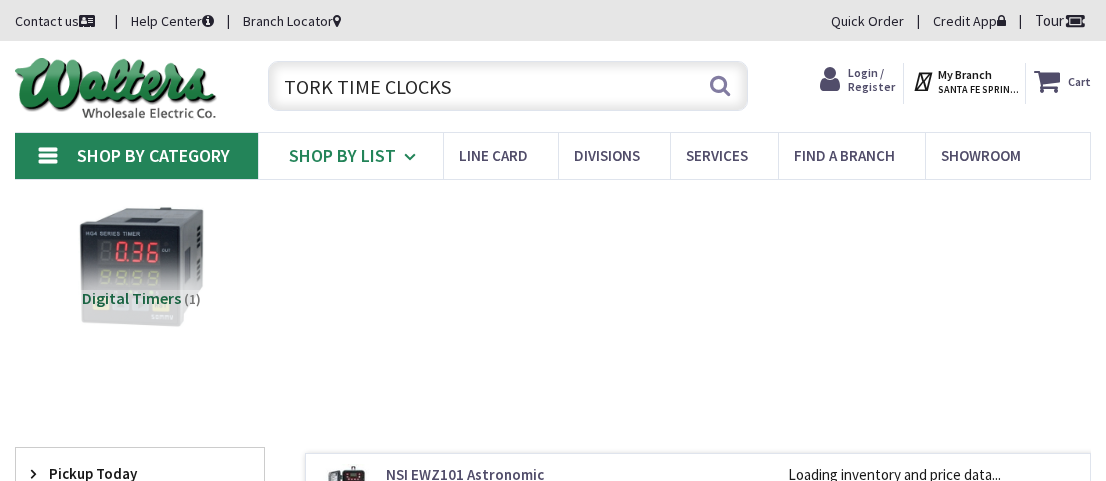 scroll, scrollTop: 0, scrollLeft: 0, axis: both 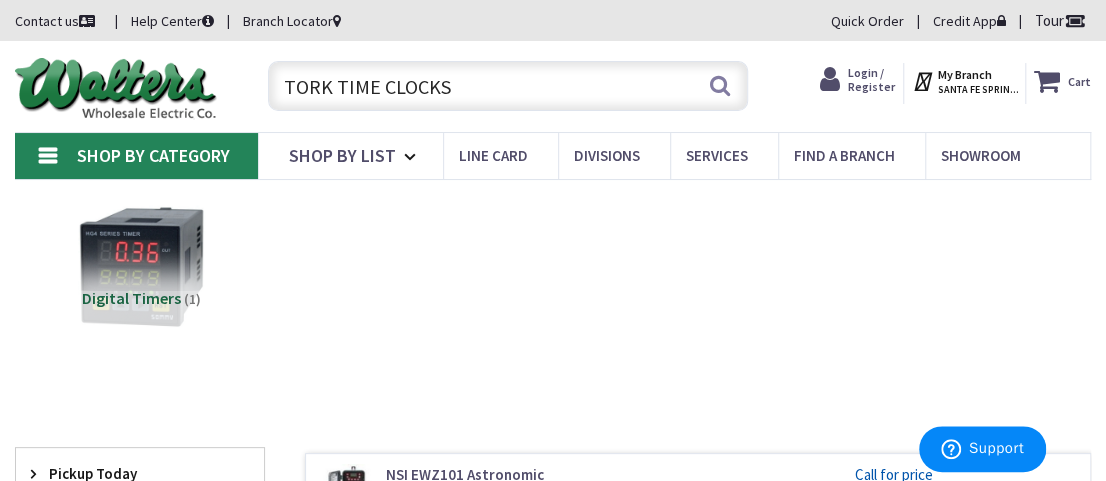 click on "TORK TIME CLOCKS" at bounding box center [508, 86] 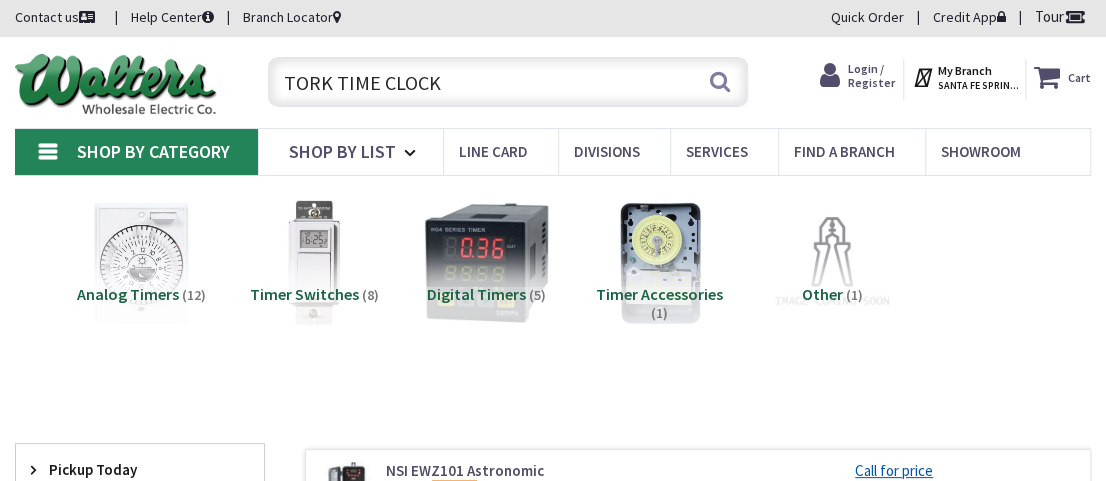 scroll, scrollTop: 181, scrollLeft: 0, axis: vertical 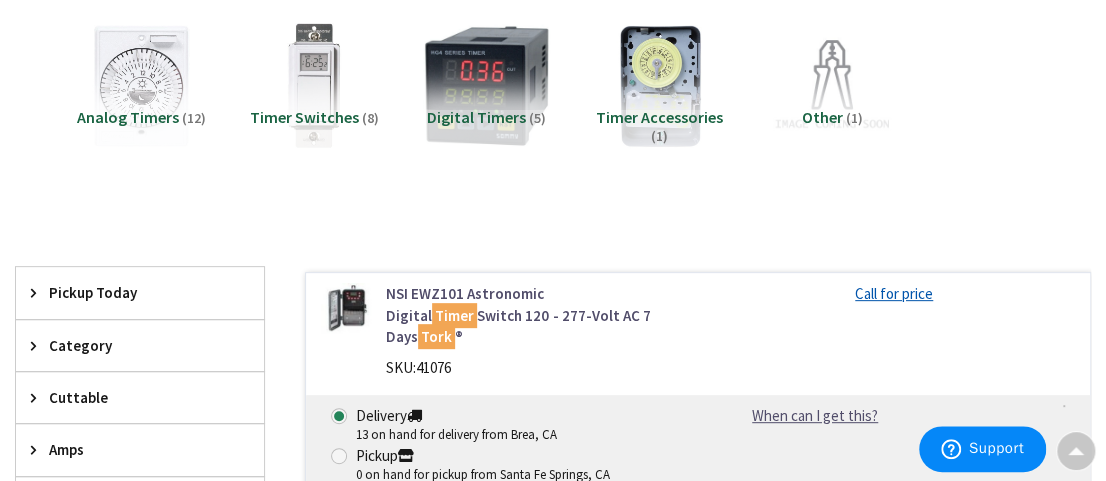 click on "Digital Timers" at bounding box center (476, 117) 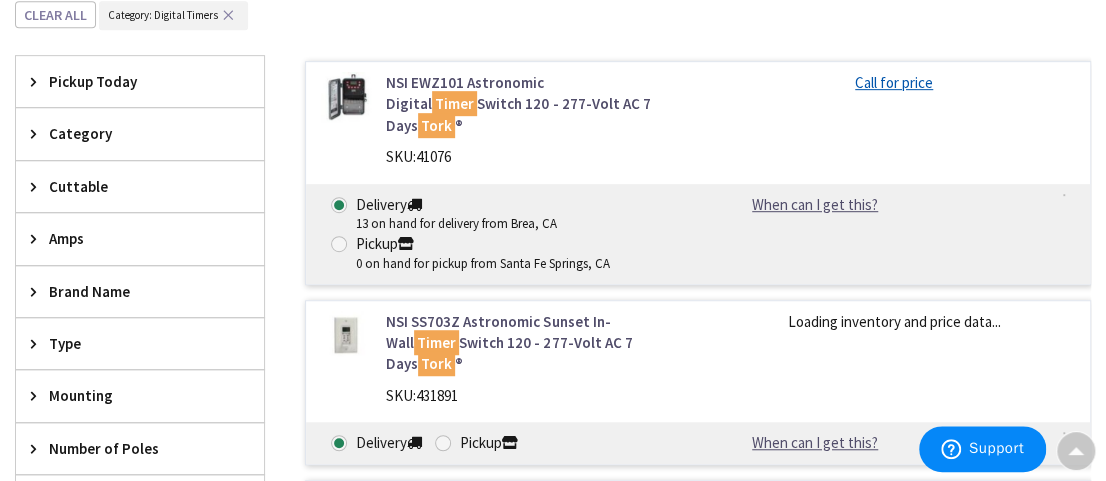 scroll, scrollTop: 0, scrollLeft: 0, axis: both 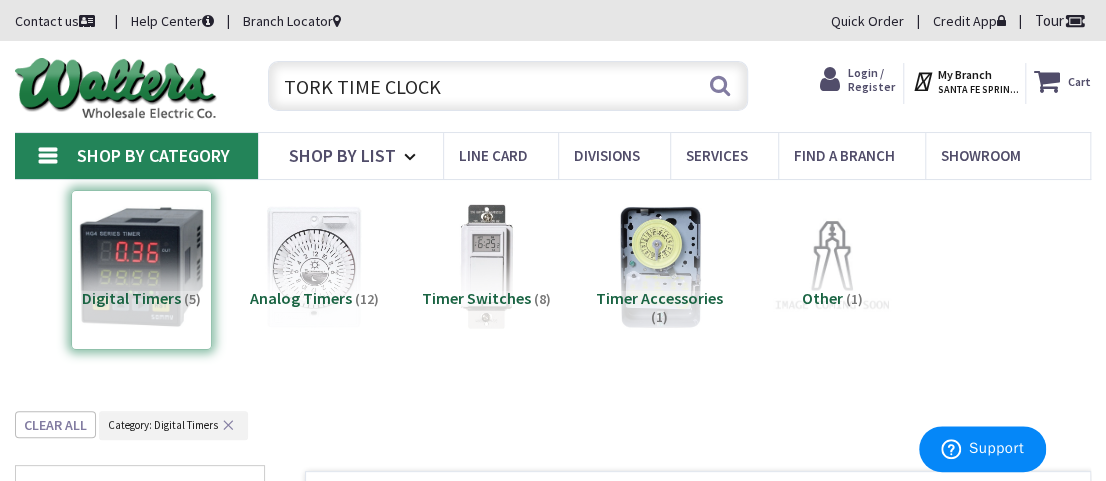 click on "TORK TIME CLOCK" at bounding box center [508, 86] 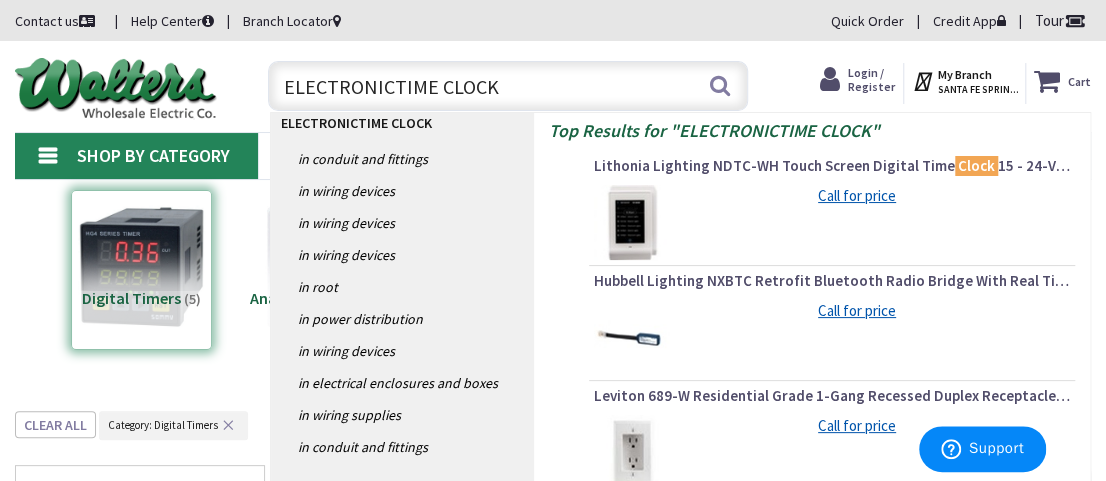 type on "ELECTRONIC TIME CLOCK" 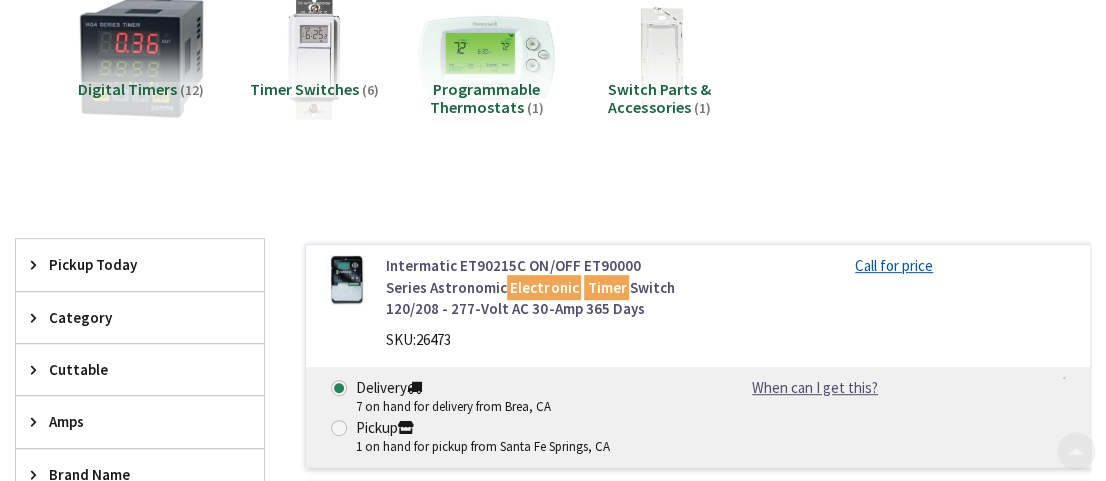scroll, scrollTop: 275, scrollLeft: 0, axis: vertical 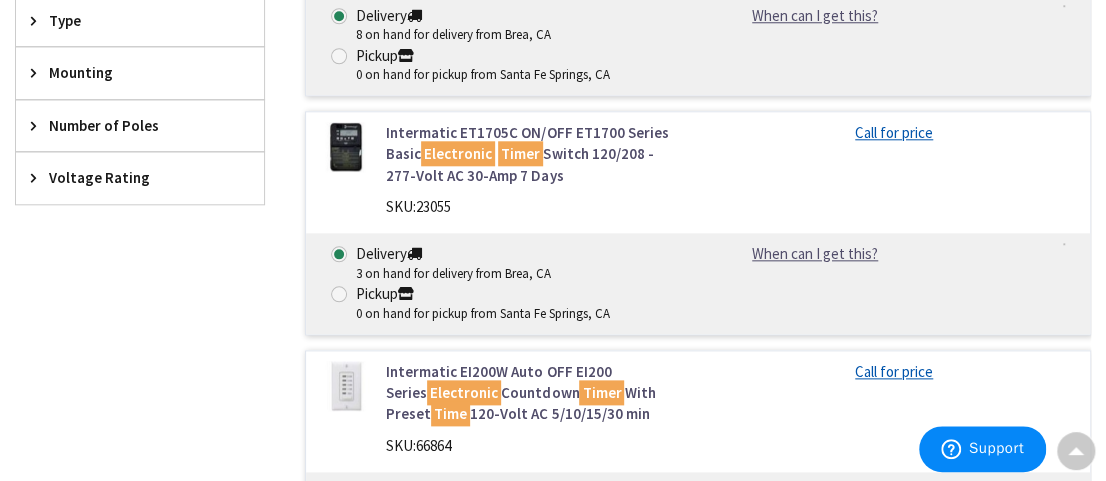 click on "Intermatic ET1705C ON/OFF ET1700 Series Basic  Electronic   Timer  Switch 120/208 - 277-Volt AC 30-Amp 7 Days" at bounding box center (534, 154) 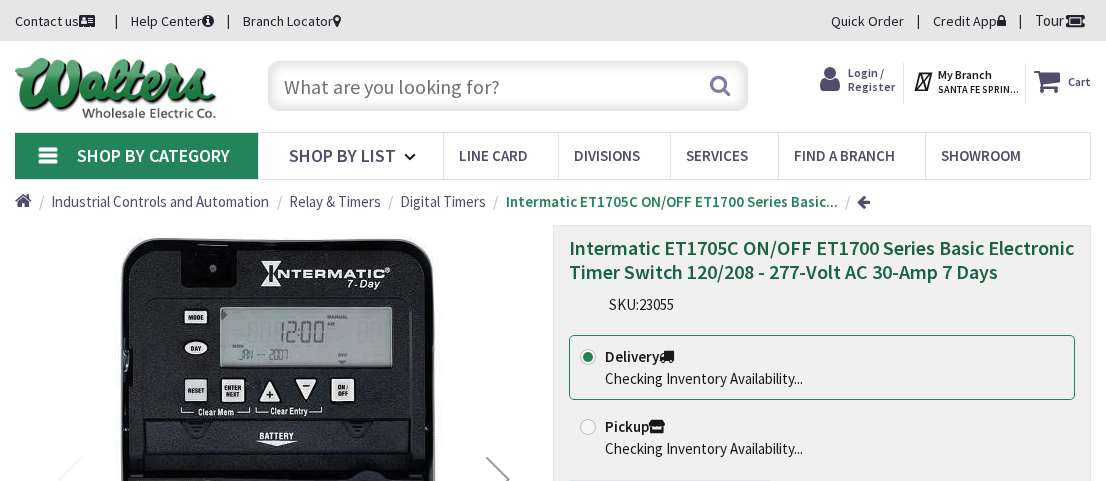scroll, scrollTop: 0, scrollLeft: 0, axis: both 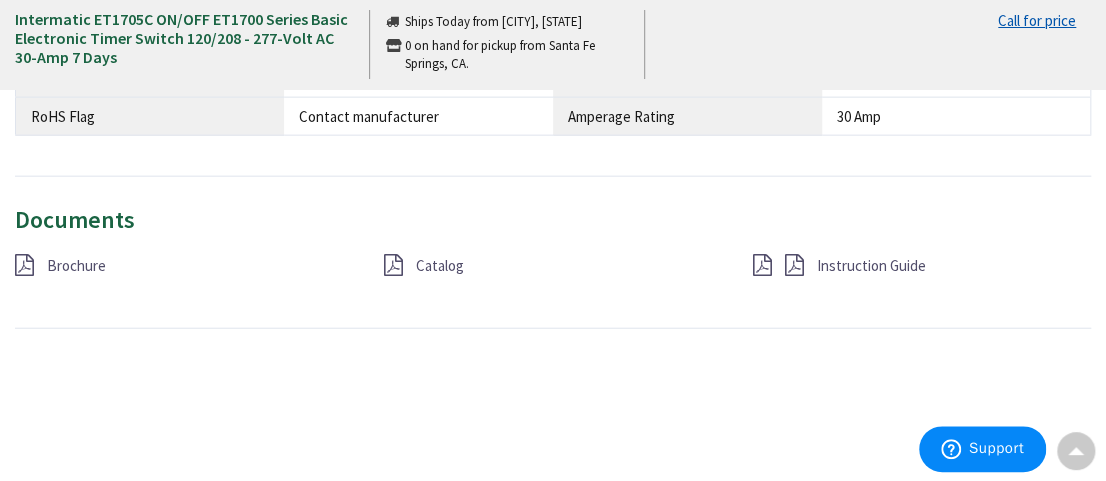 click on "Catalog" at bounding box center [440, 265] 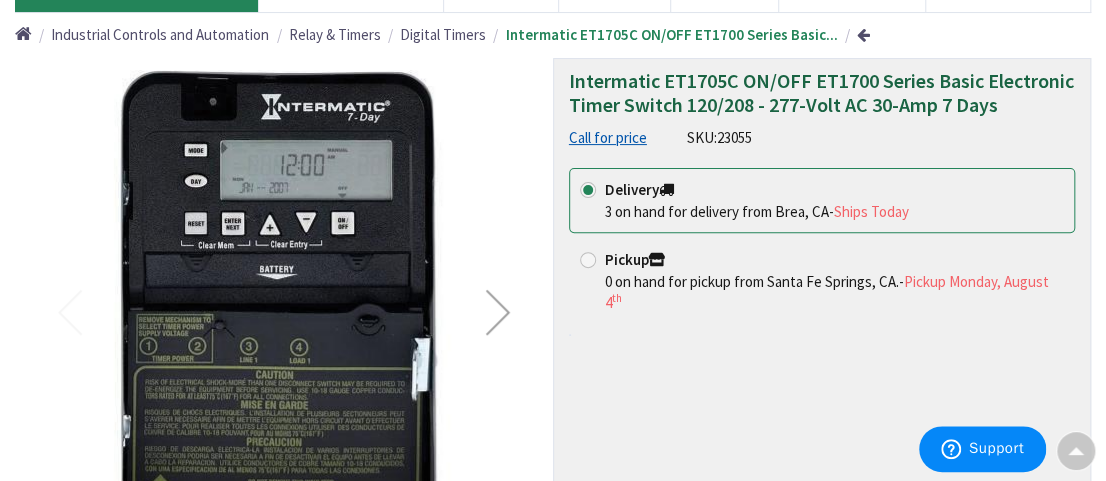 scroll, scrollTop: 0, scrollLeft: 0, axis: both 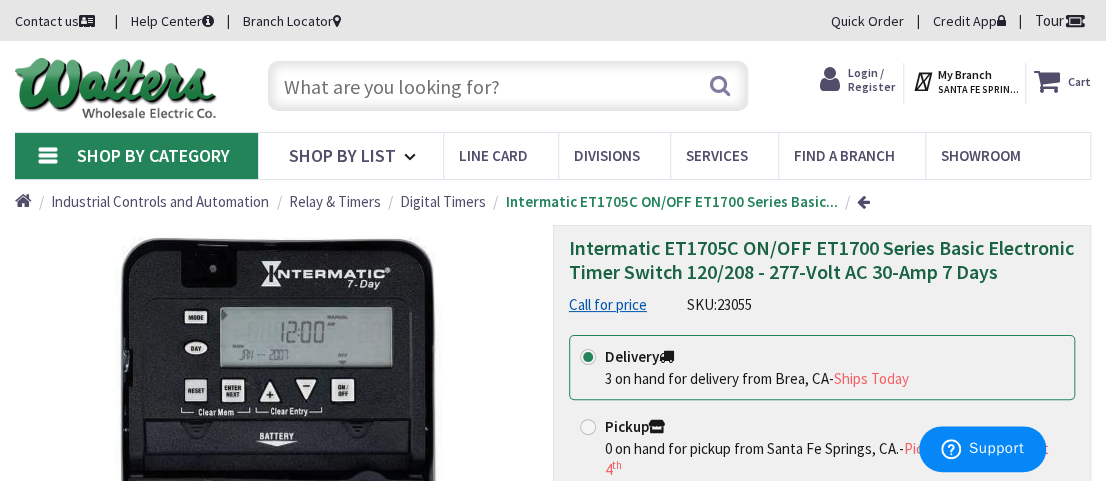 click at bounding box center (508, 86) 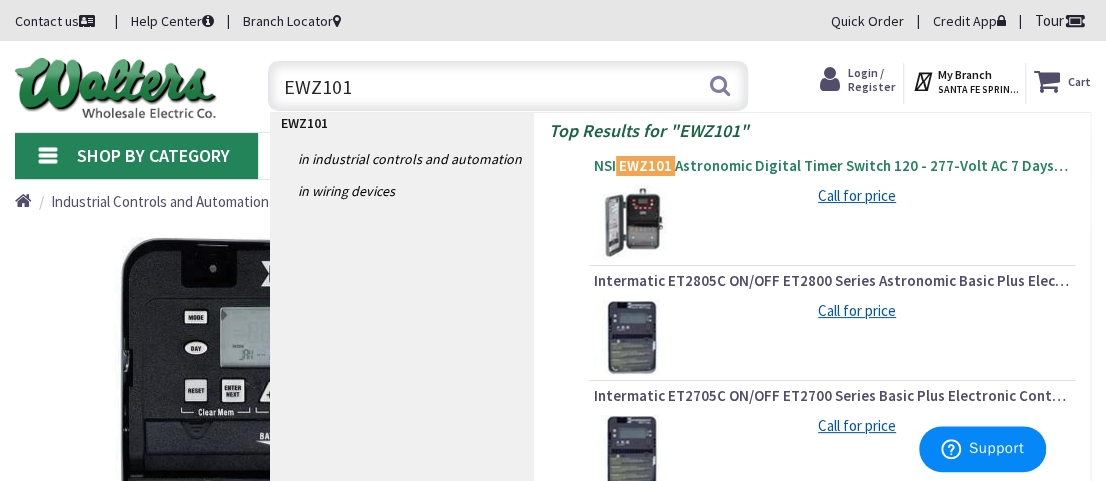 type on "EWZ101" 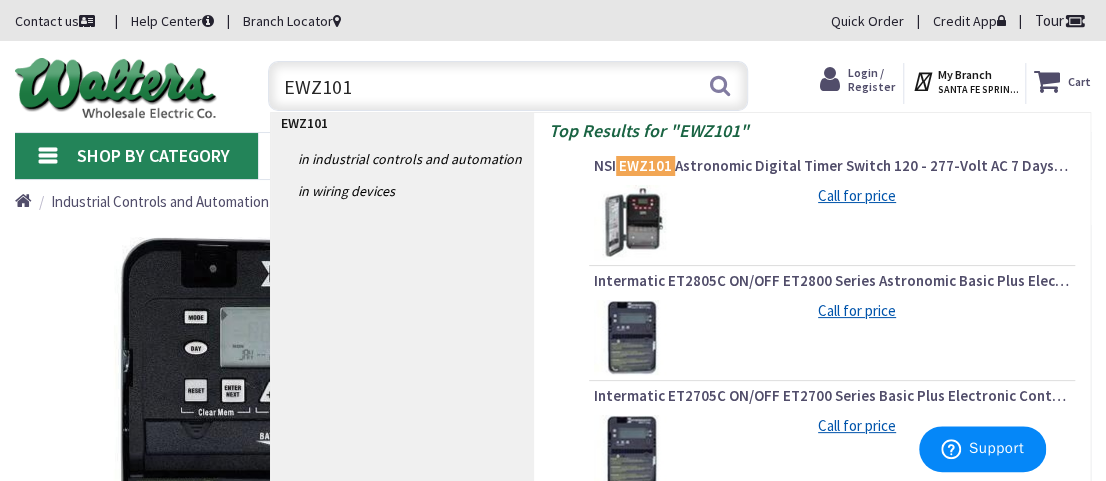 click on "NSI  EWZ101  Astronomic Digital Timer Switch 120 - 277-Volt AC 7 Days Tork®" at bounding box center (832, 166) 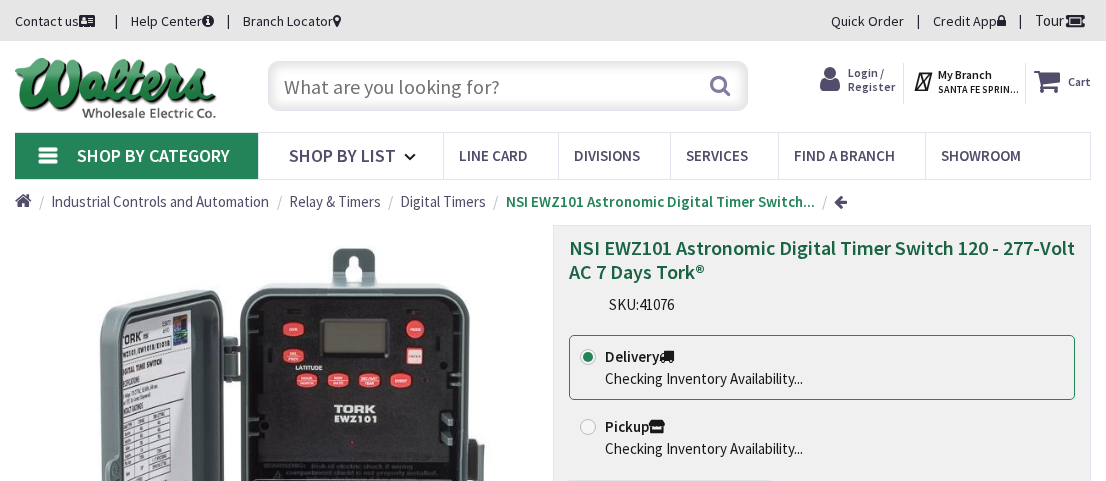 scroll, scrollTop: 0, scrollLeft: 0, axis: both 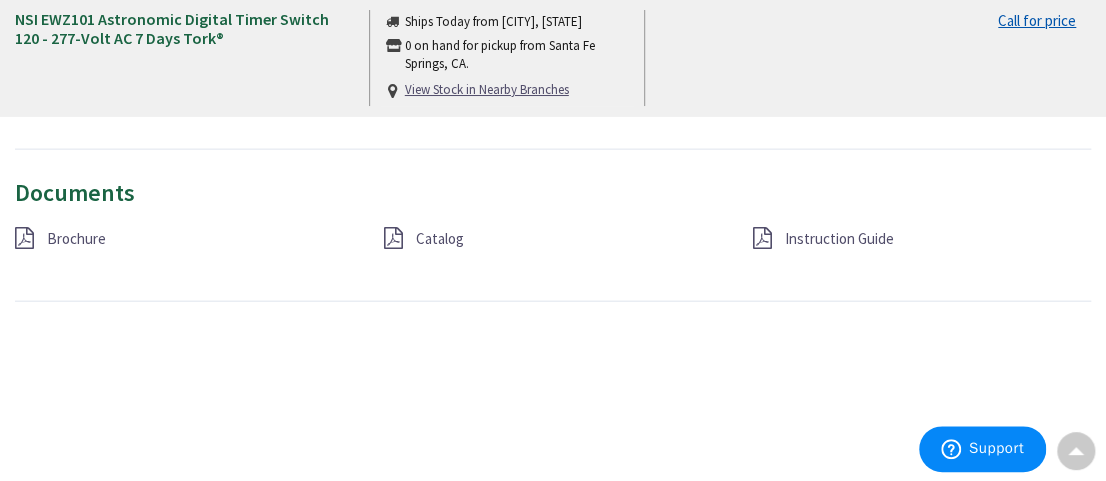 click on "Brochure" at bounding box center [76, 238] 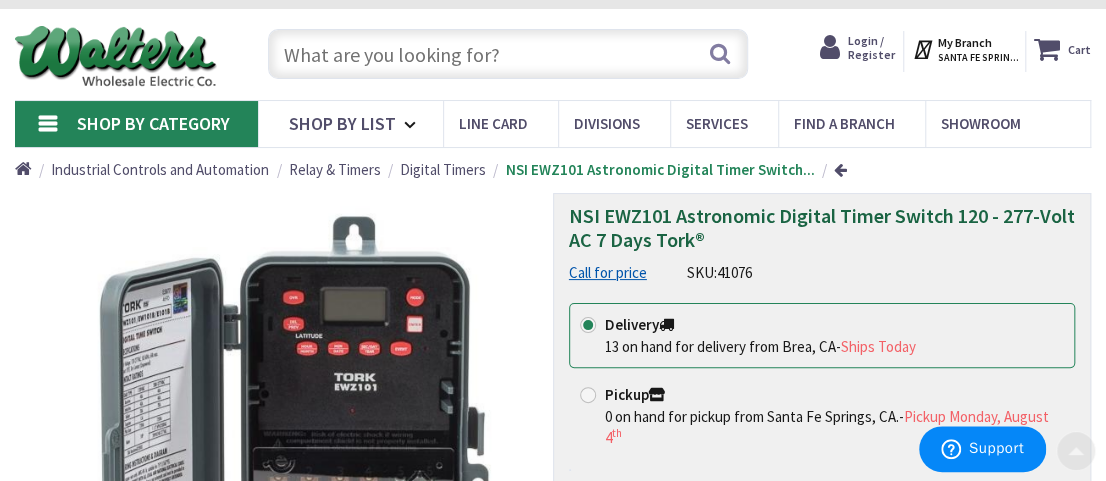 scroll, scrollTop: 0, scrollLeft: 0, axis: both 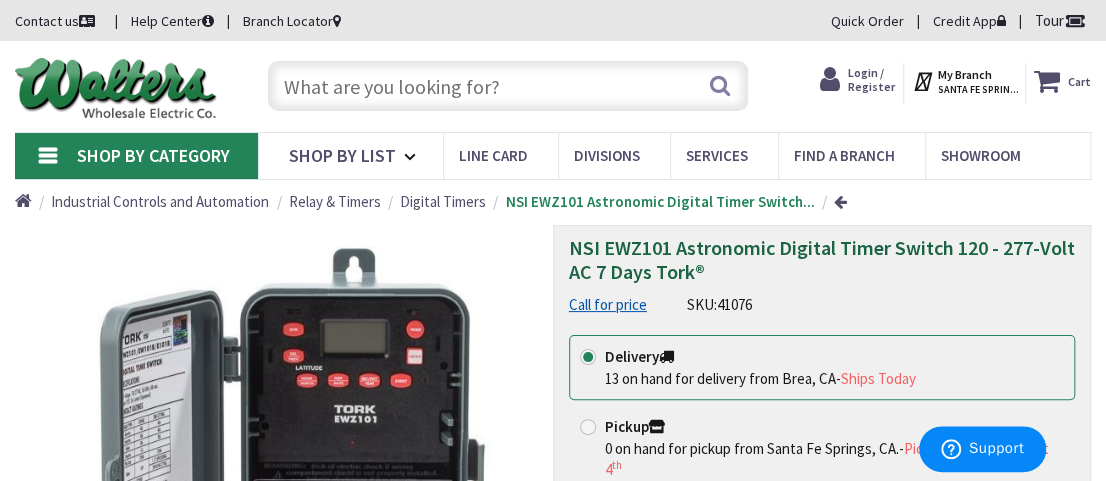 click at bounding box center (508, 86) 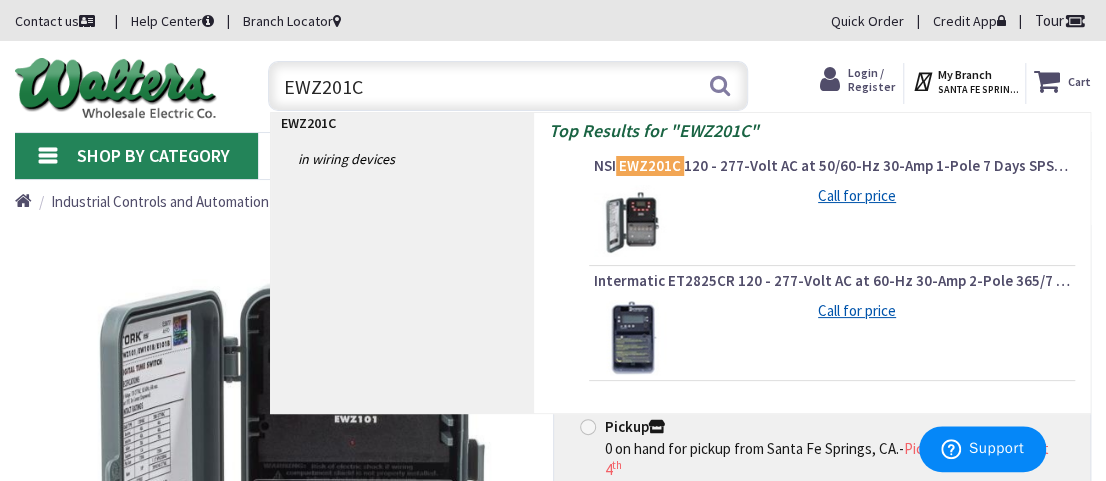 type on "EWZ201C" 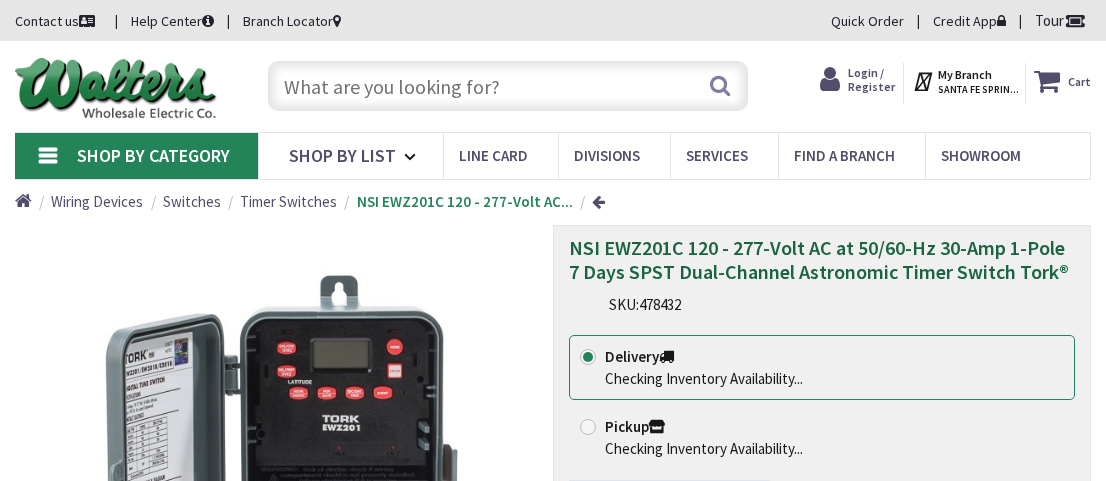 scroll, scrollTop: 0, scrollLeft: 0, axis: both 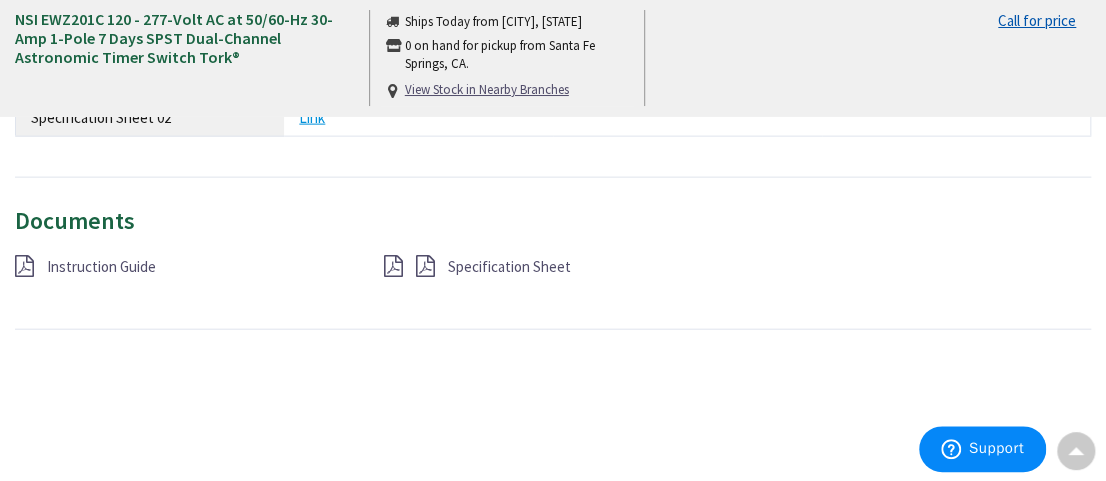 click on "Specification Sheet" at bounding box center (509, 266) 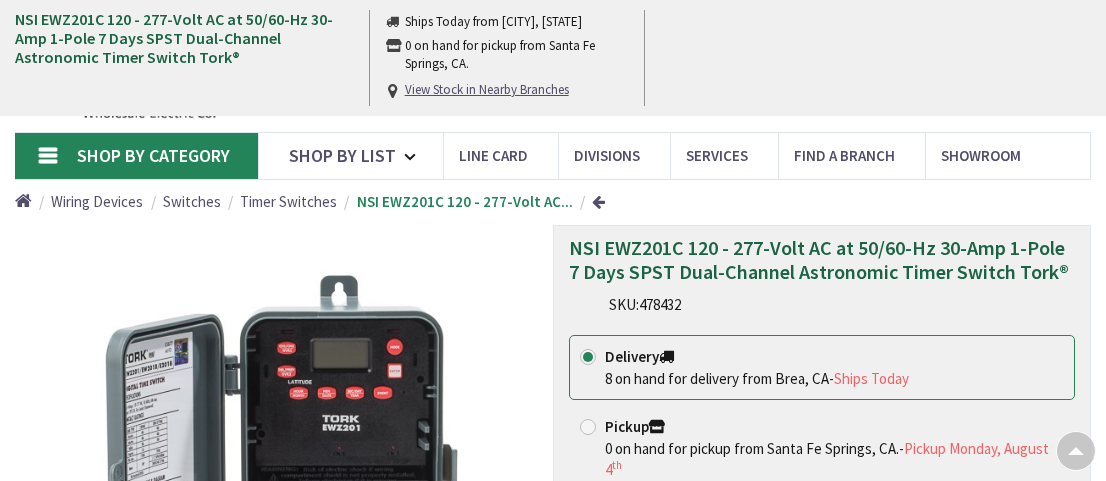 scroll, scrollTop: 18, scrollLeft: 0, axis: vertical 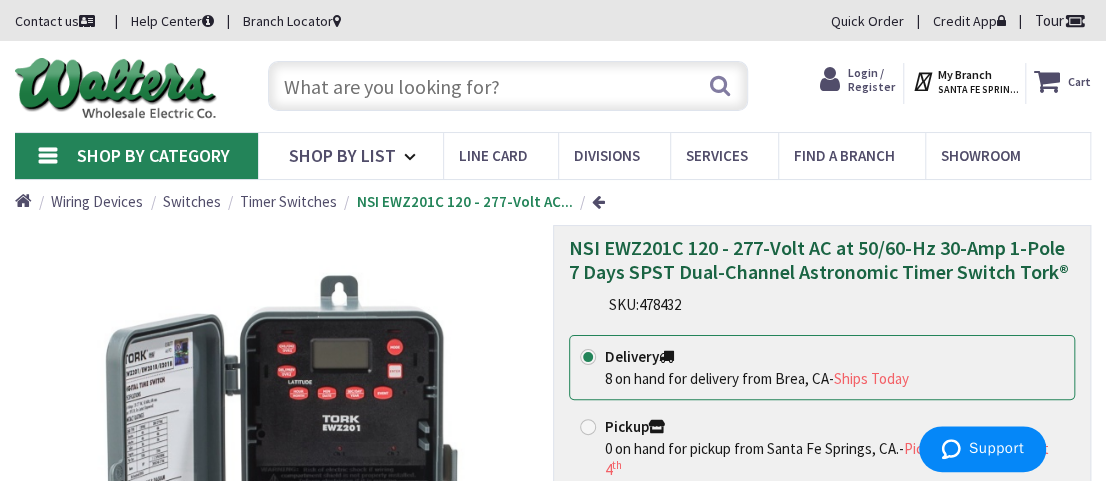 click at bounding box center (508, 86) 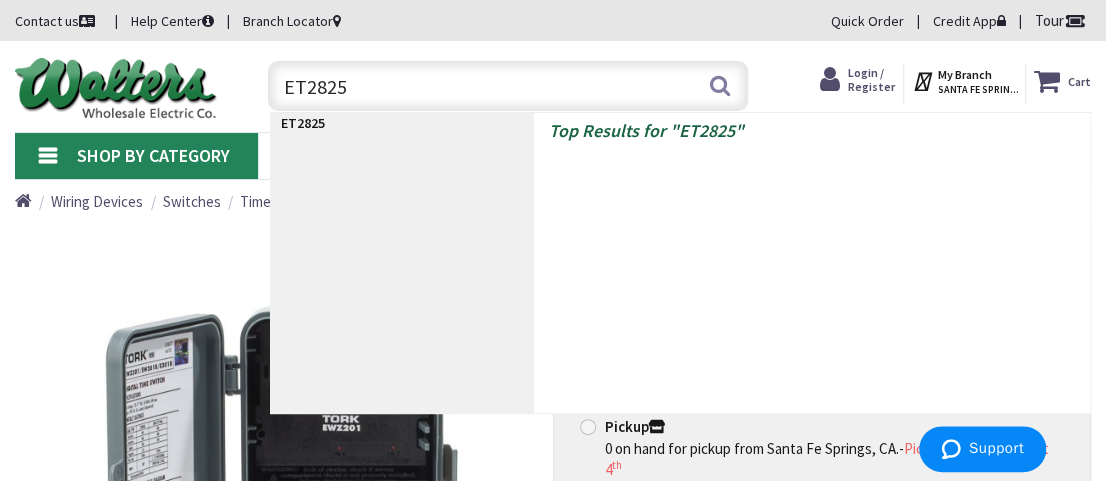 type on "ET2825C" 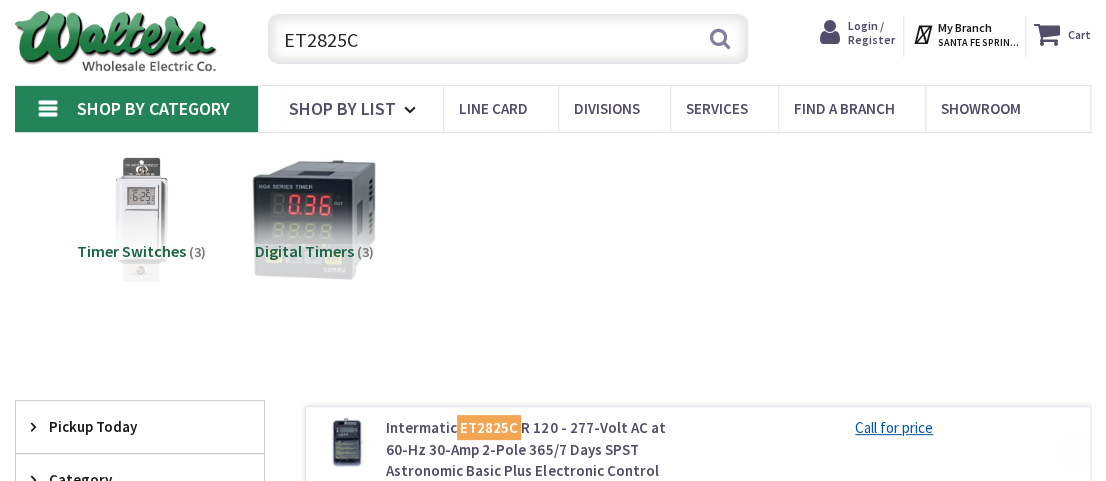 scroll, scrollTop: 221, scrollLeft: 0, axis: vertical 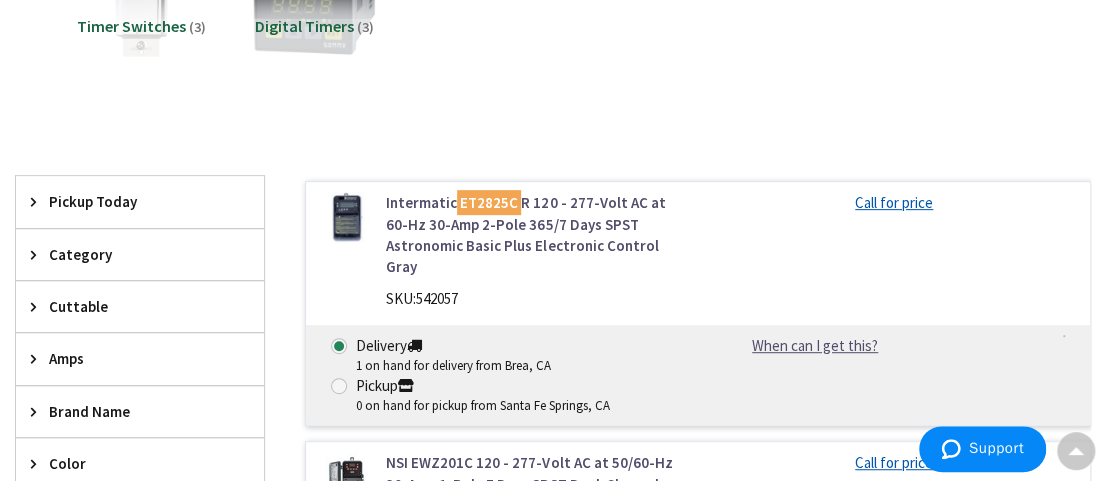 click on "Intermatic  ET2825C R 120 - 277-Volt AC at 60-Hz 30-Amp 2-Pole 365/7 Days SPST Astronomic Basic Plus Electronic Control Gray" at bounding box center (534, 235) 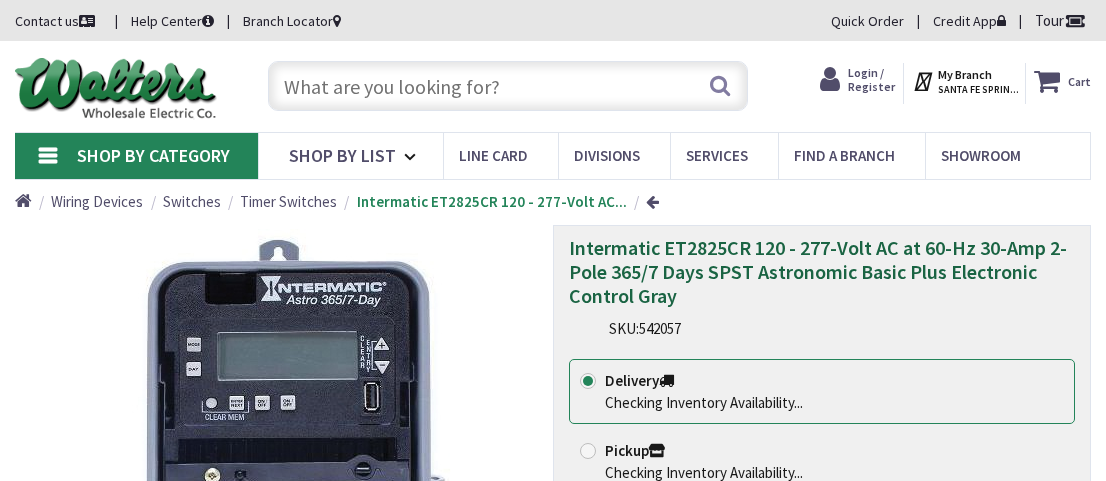 scroll, scrollTop: 0, scrollLeft: 0, axis: both 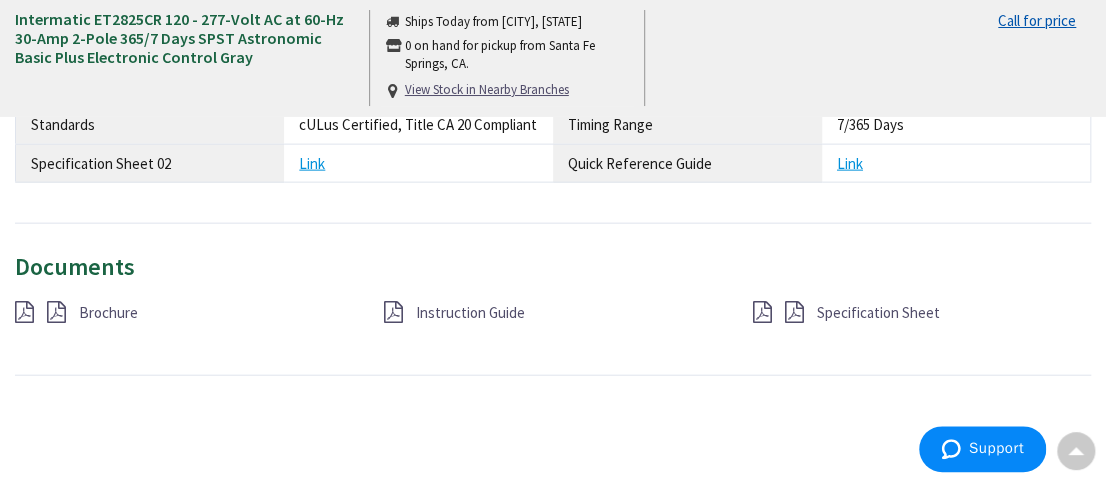 click on "Specification Sheet" at bounding box center [877, 312] 